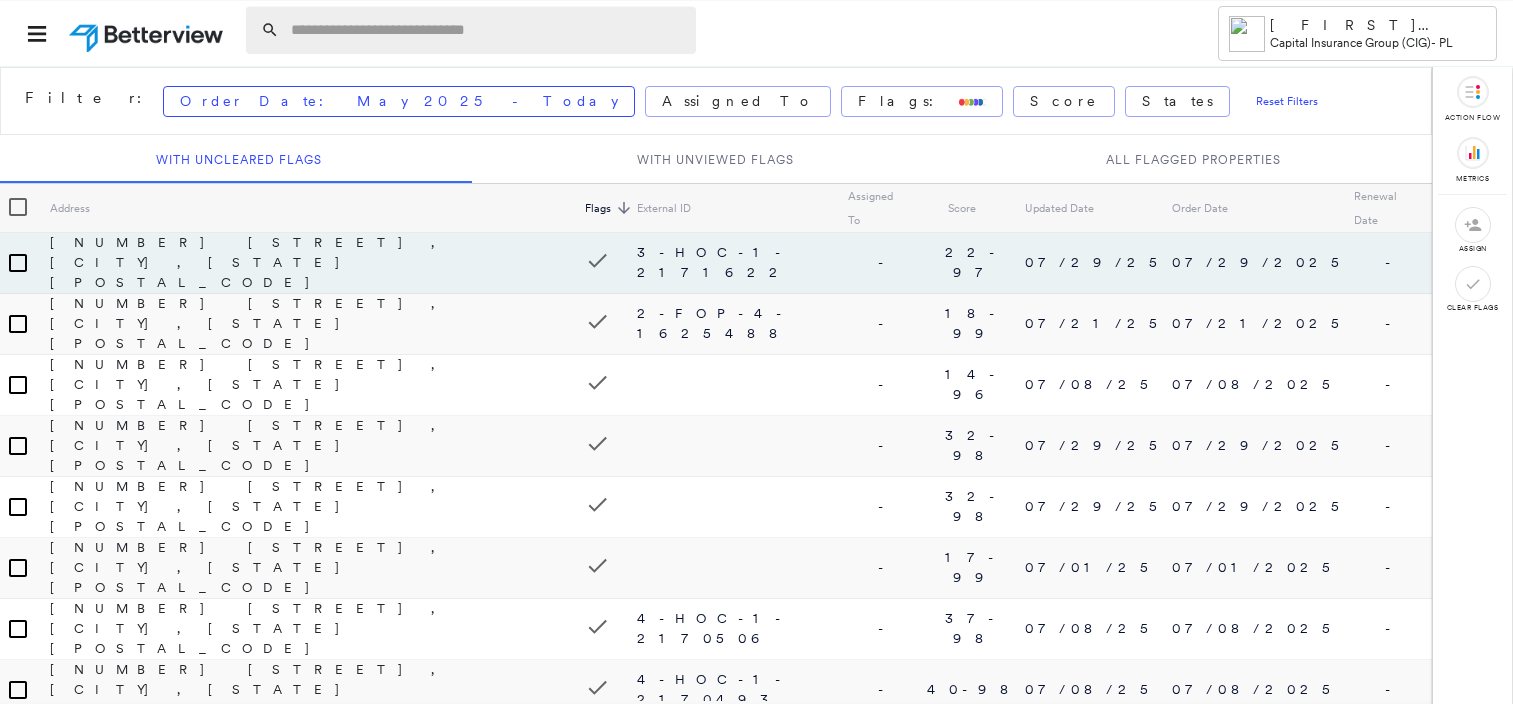 scroll, scrollTop: 0, scrollLeft: 0, axis: both 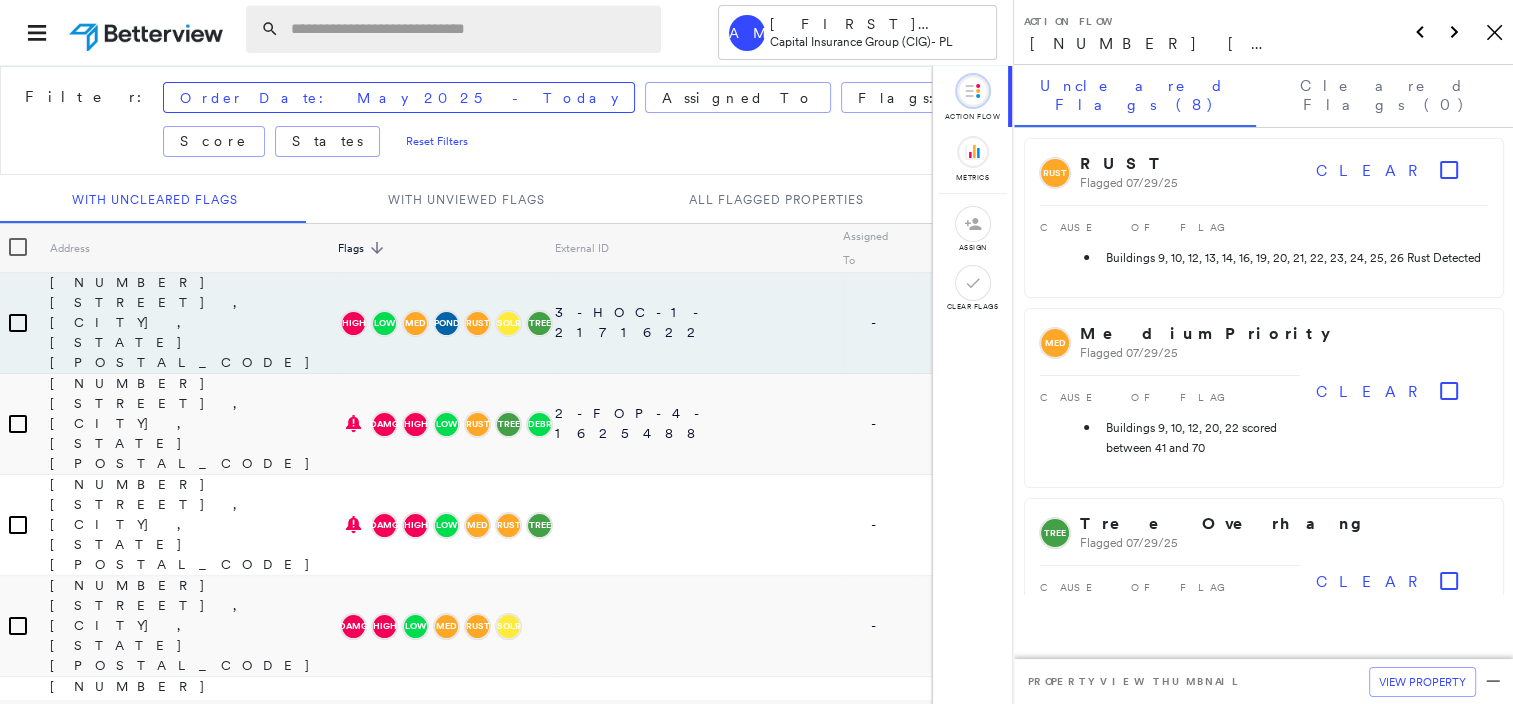 click at bounding box center (470, 29) 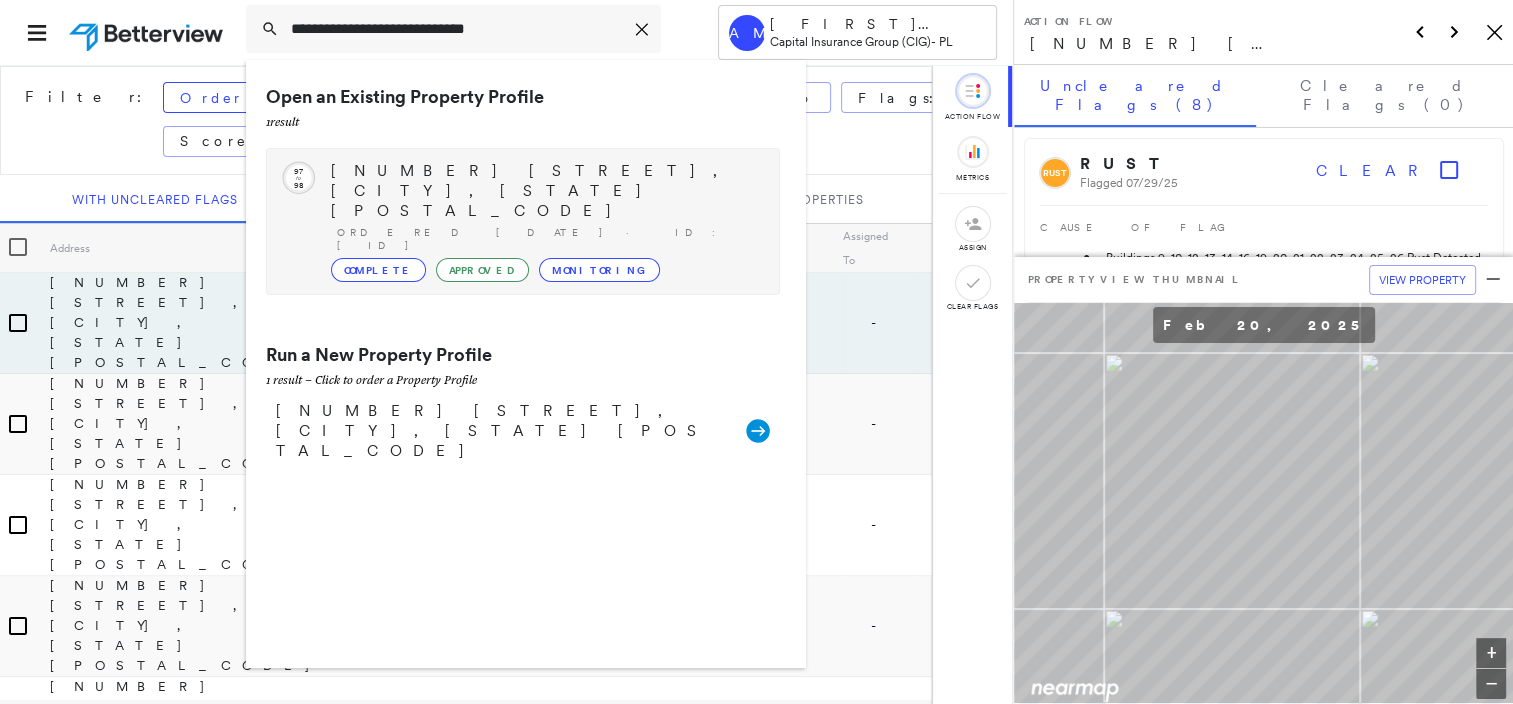 type on "**********" 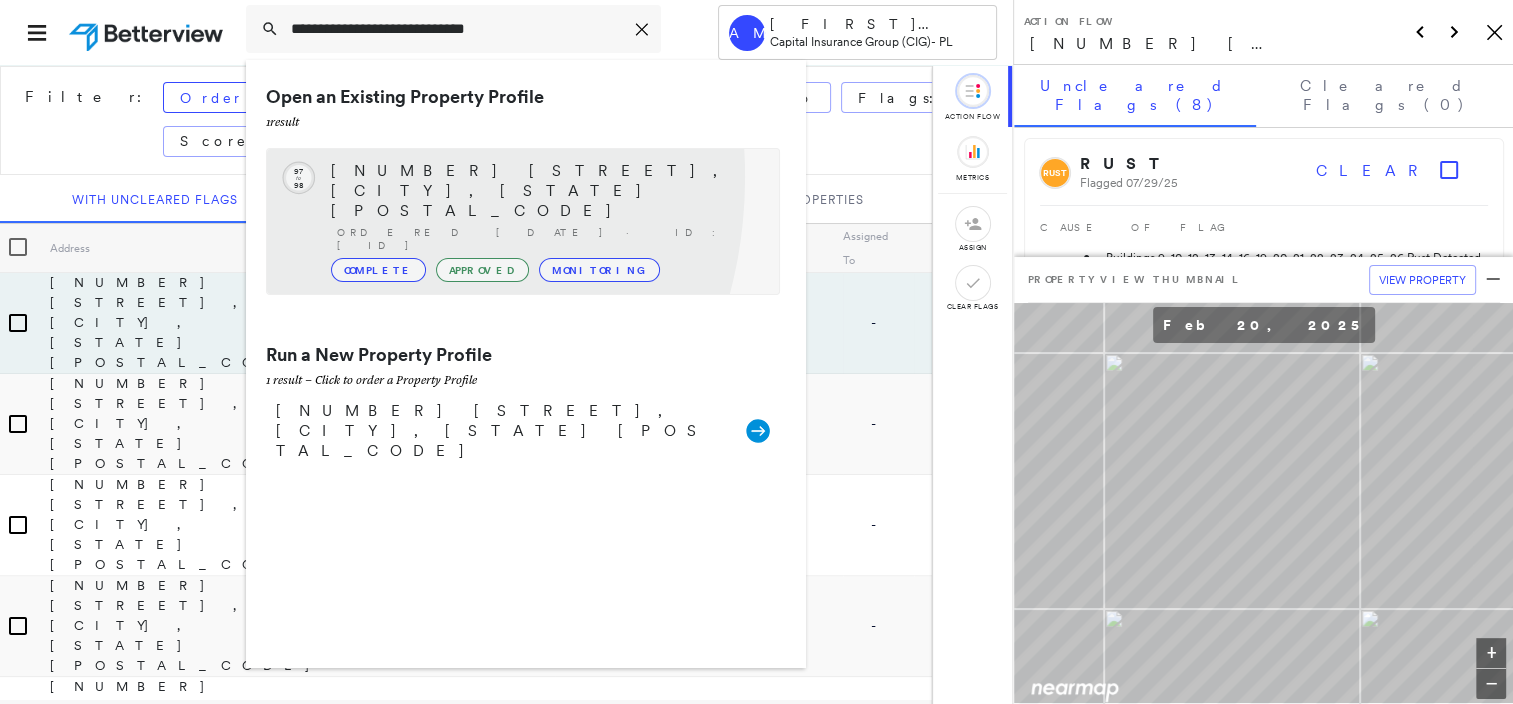 click 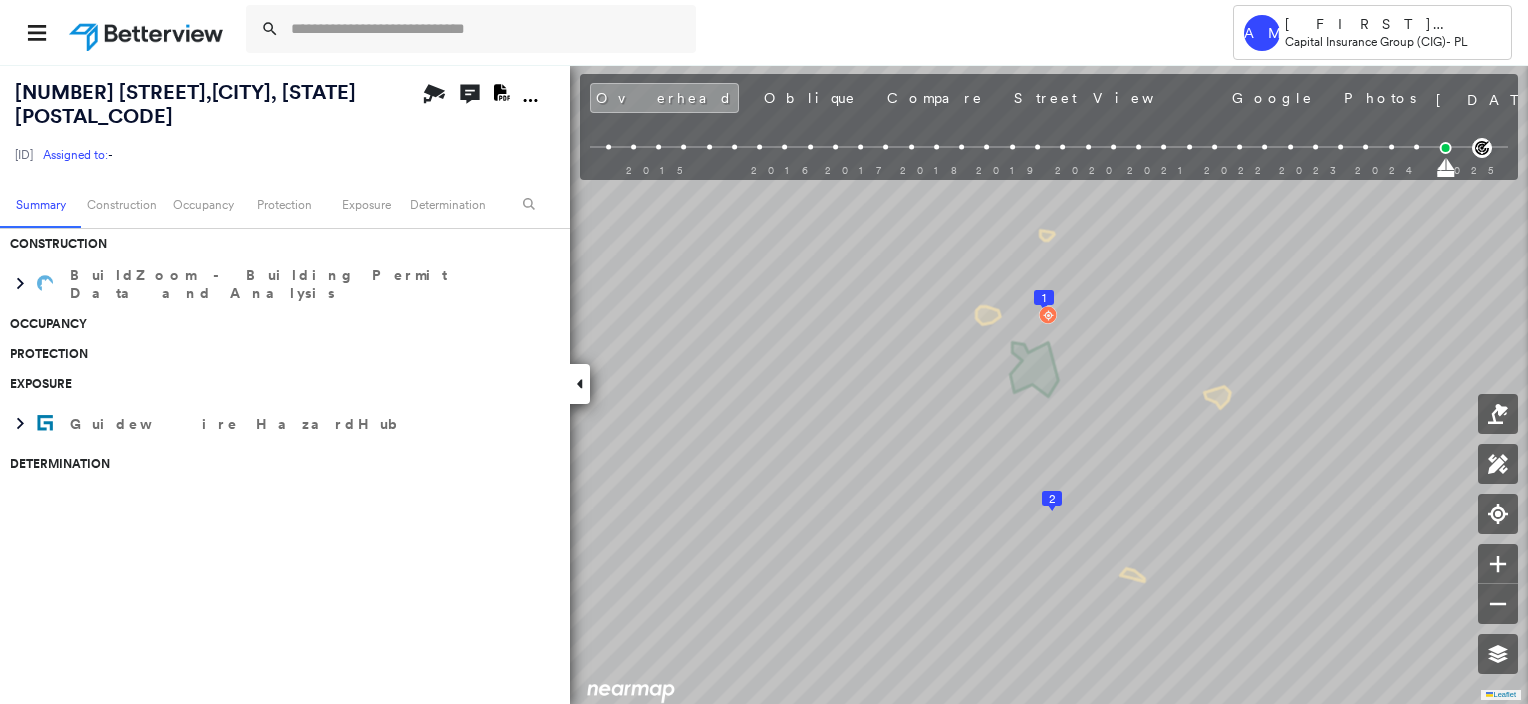 scroll, scrollTop: 0, scrollLeft: 0, axis: both 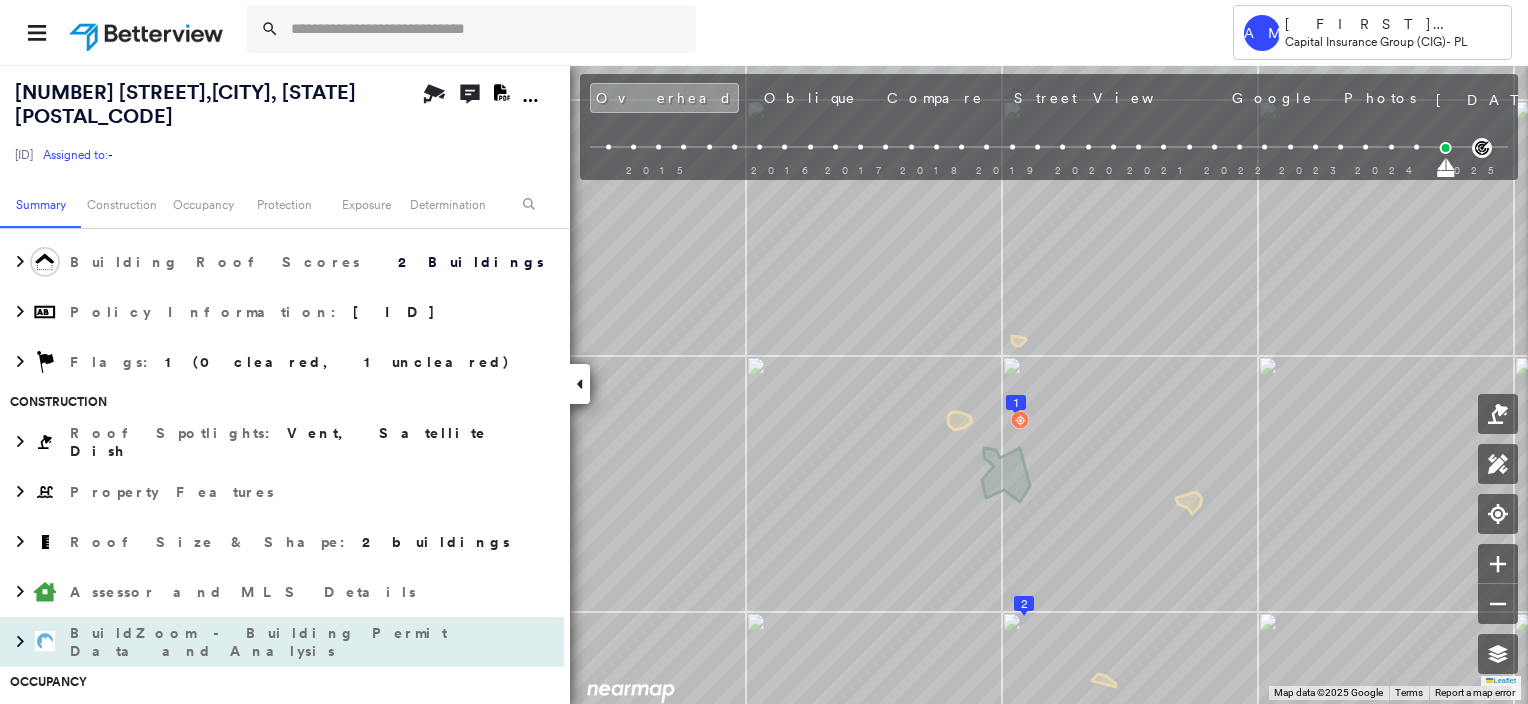 click on "BuildZoom - Building Permit Data and Analysis" at bounding box center [262, 642] 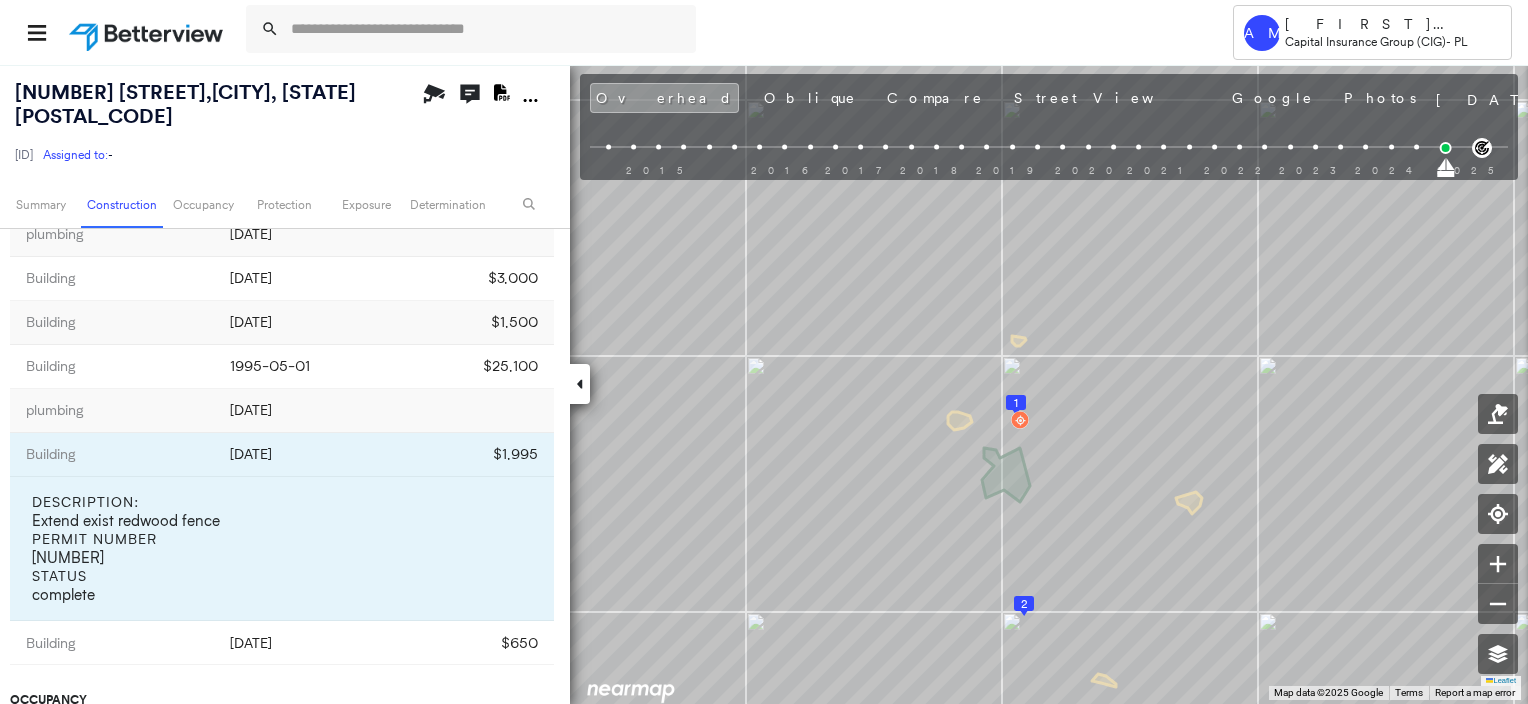 scroll, scrollTop: 2300, scrollLeft: 0, axis: vertical 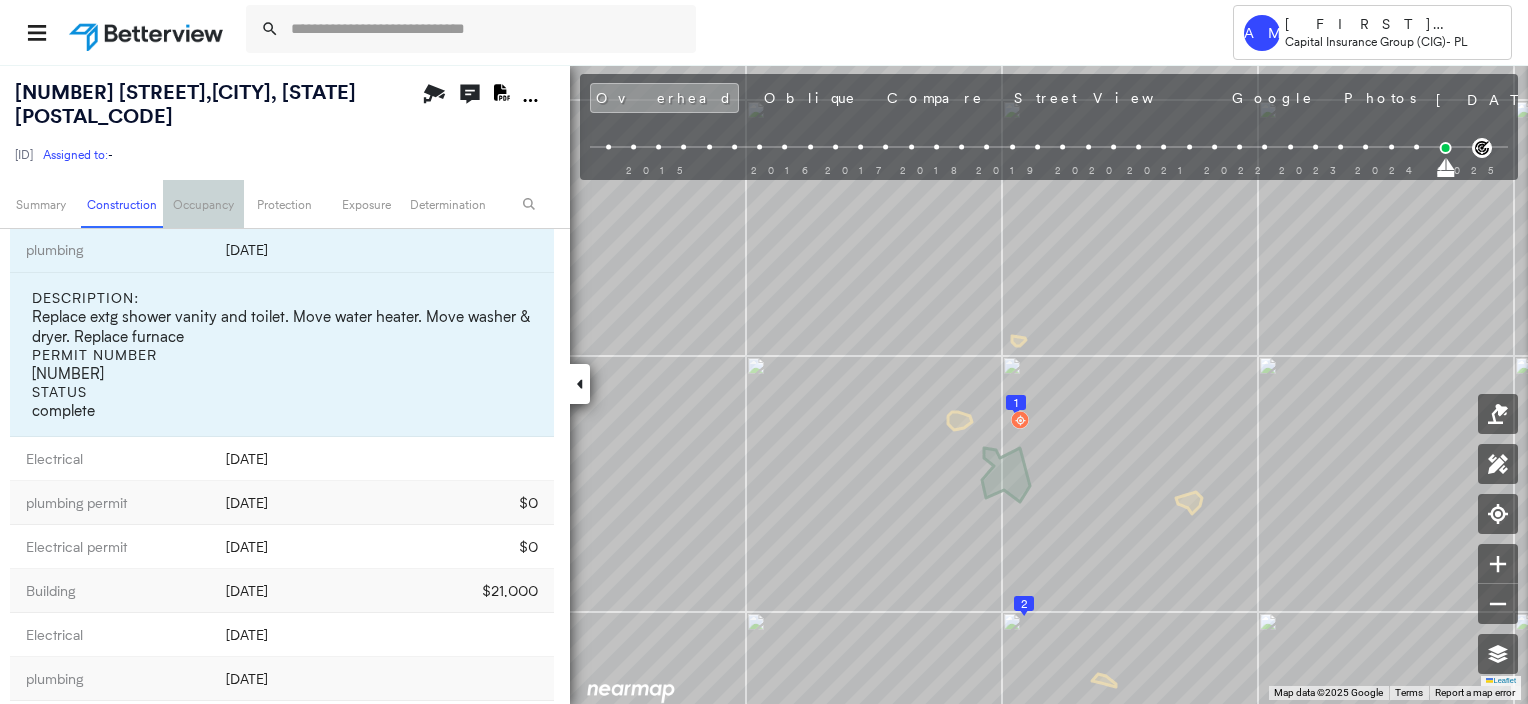 click on "Occupancy" at bounding box center [203, 204] 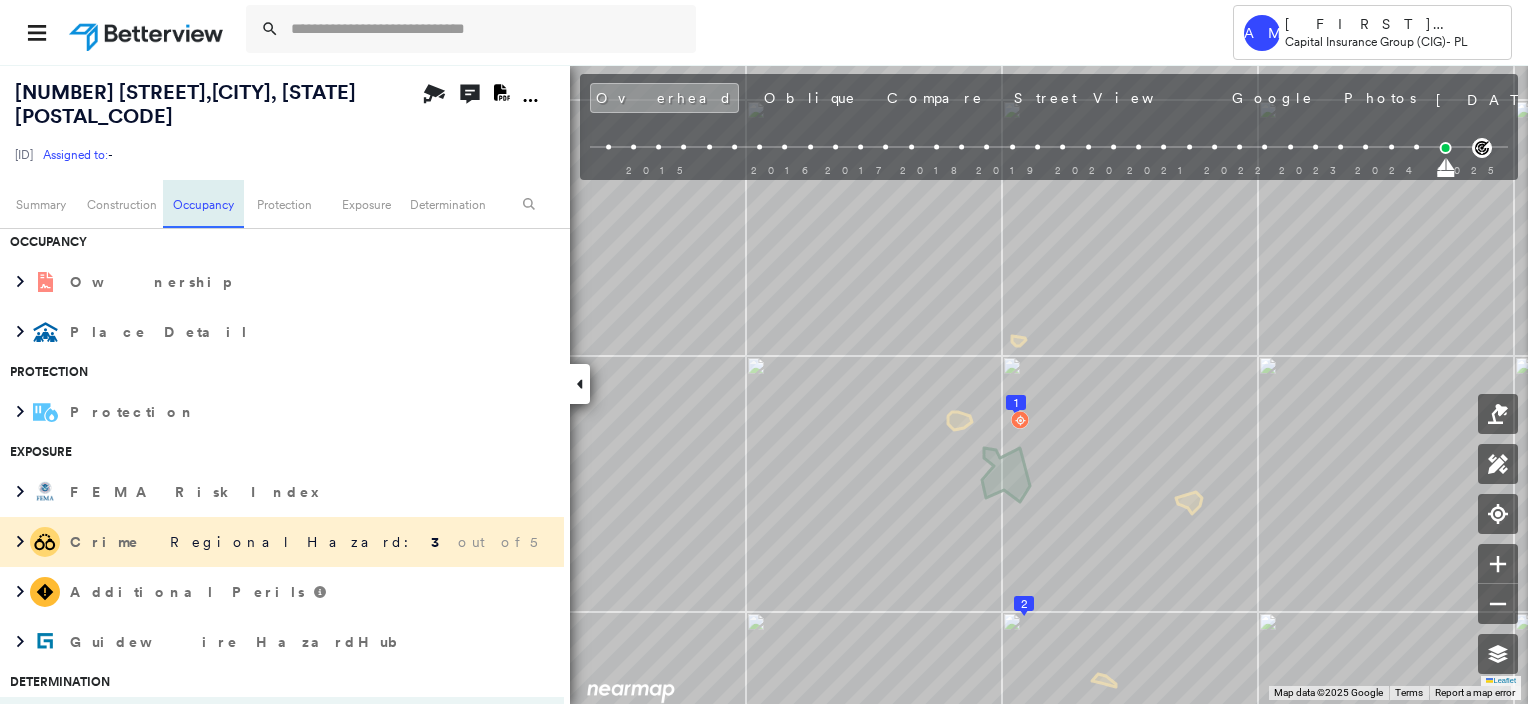 scroll, scrollTop: 2680, scrollLeft: 0, axis: vertical 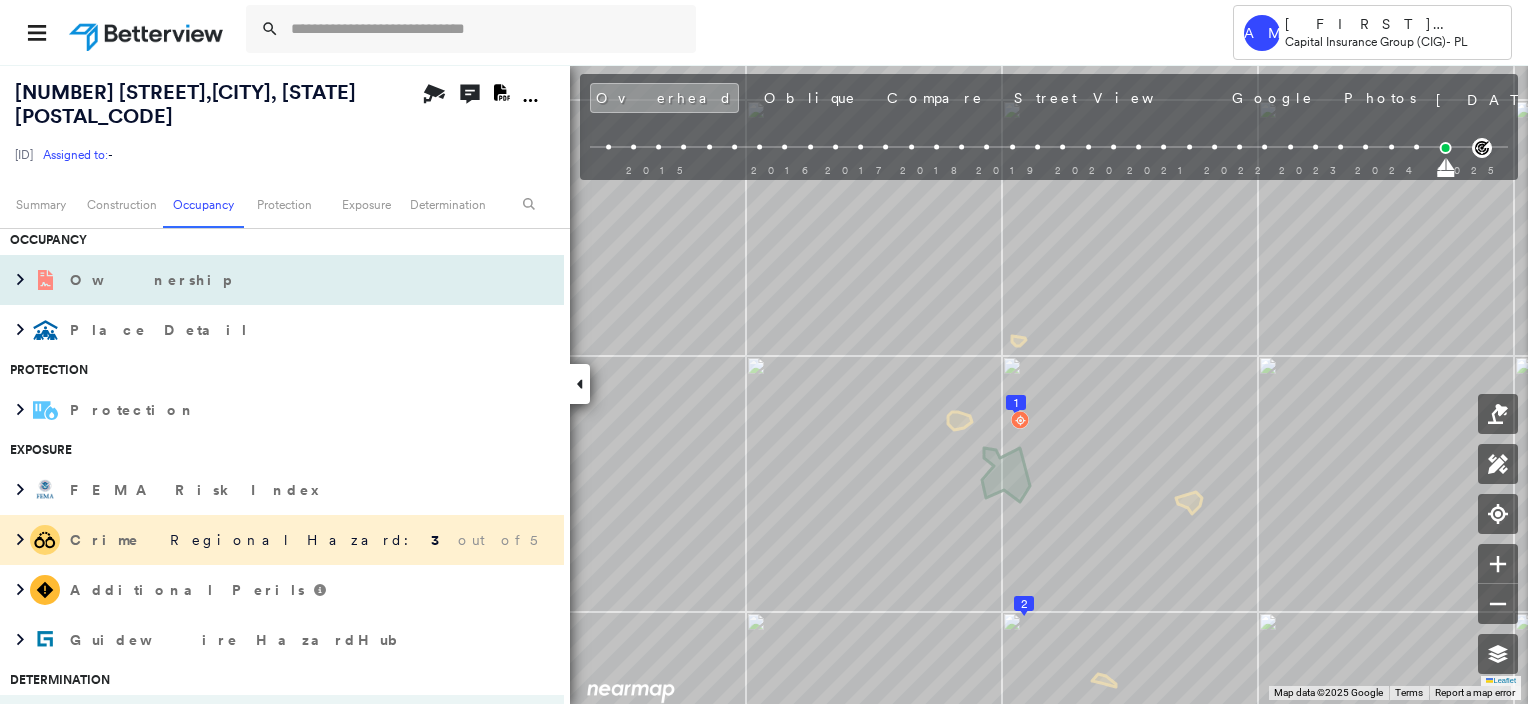click on "Ownership" at bounding box center [152, 280] 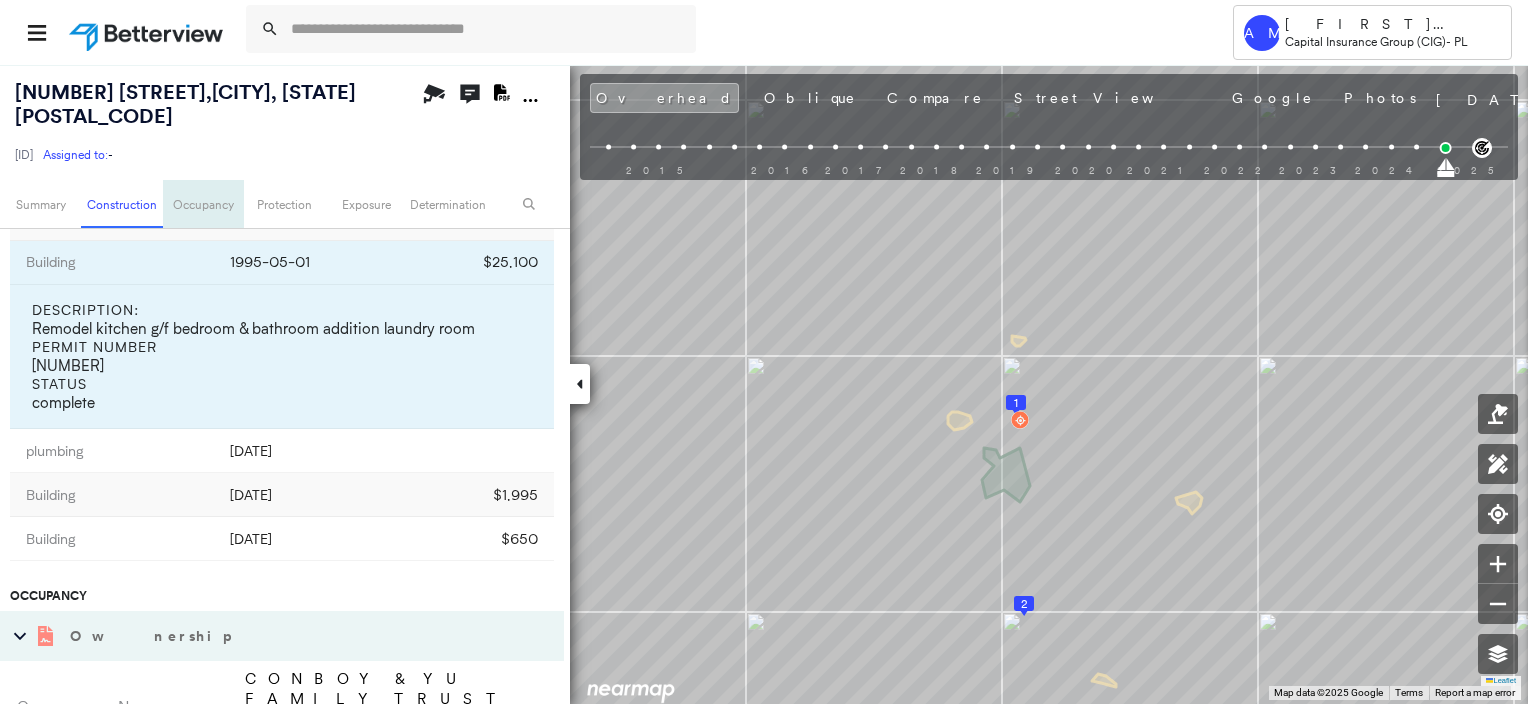 click on "Occupancy" at bounding box center [203, 204] 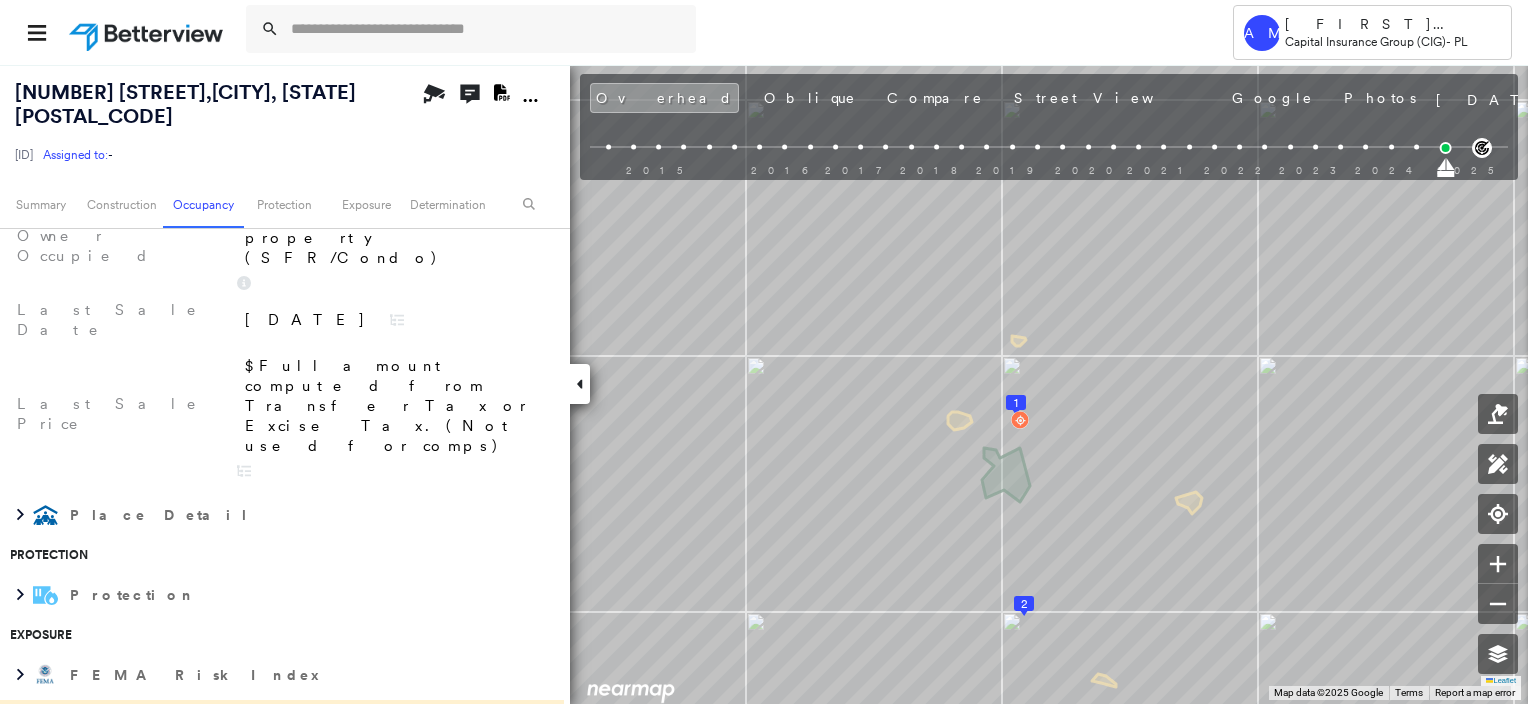 scroll, scrollTop: 2860, scrollLeft: 0, axis: vertical 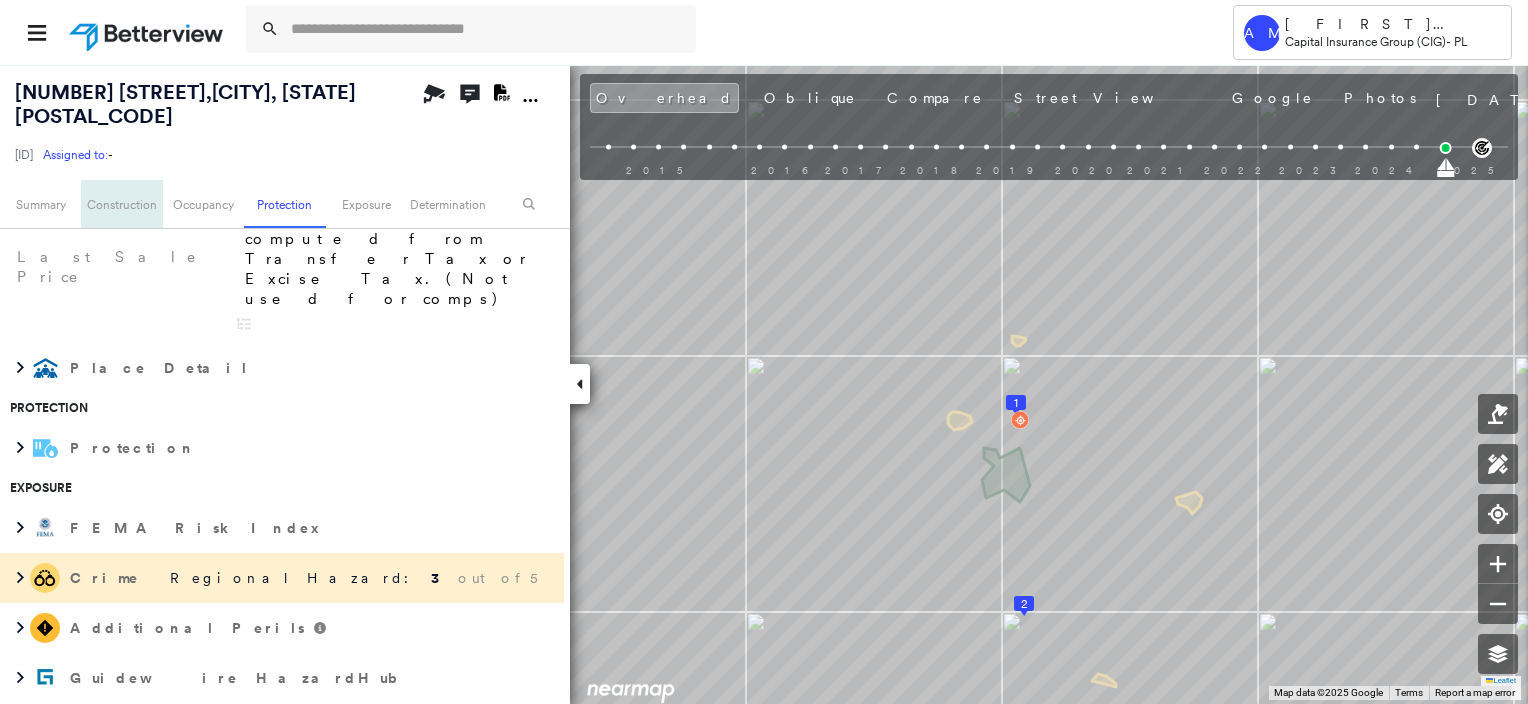 click on "Construction" at bounding box center [121, 204] 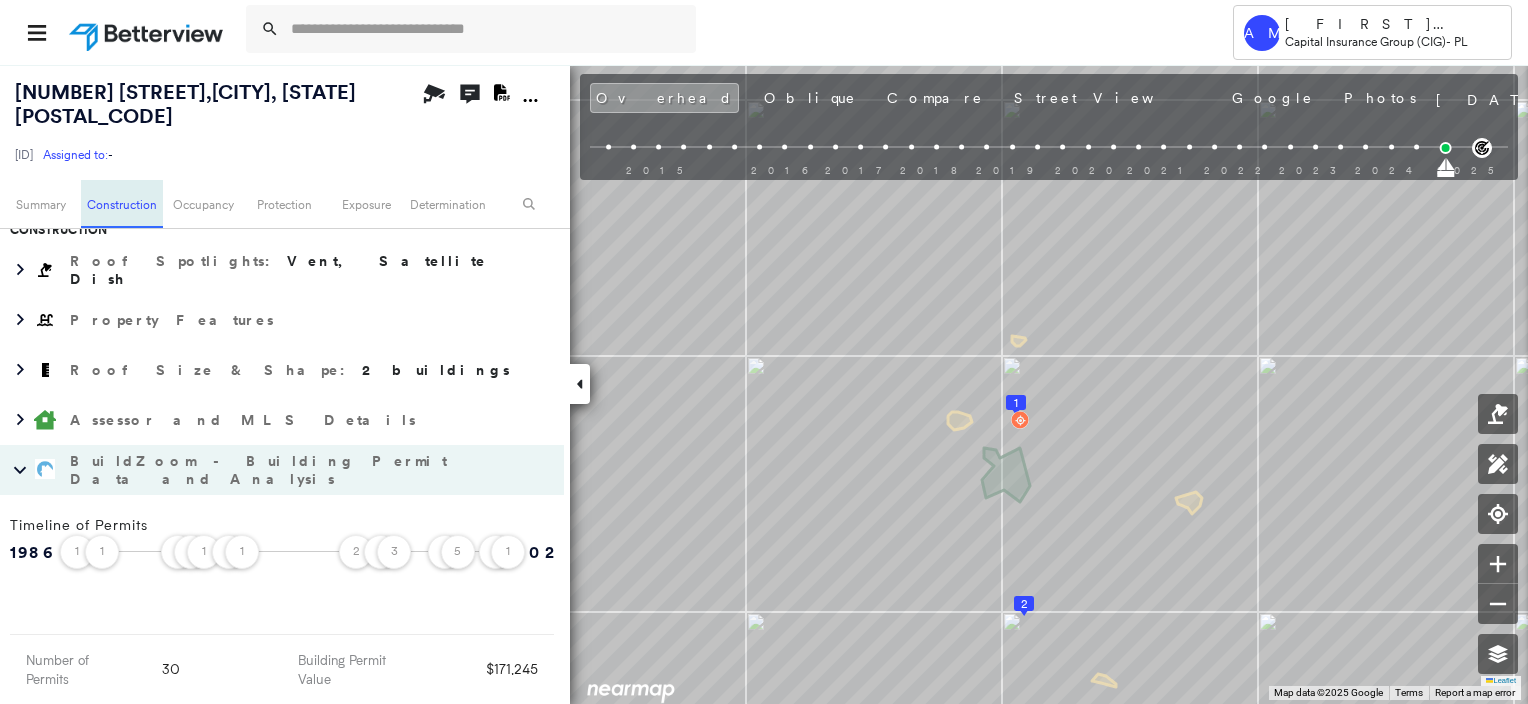 scroll, scrollTop: 463, scrollLeft: 0, axis: vertical 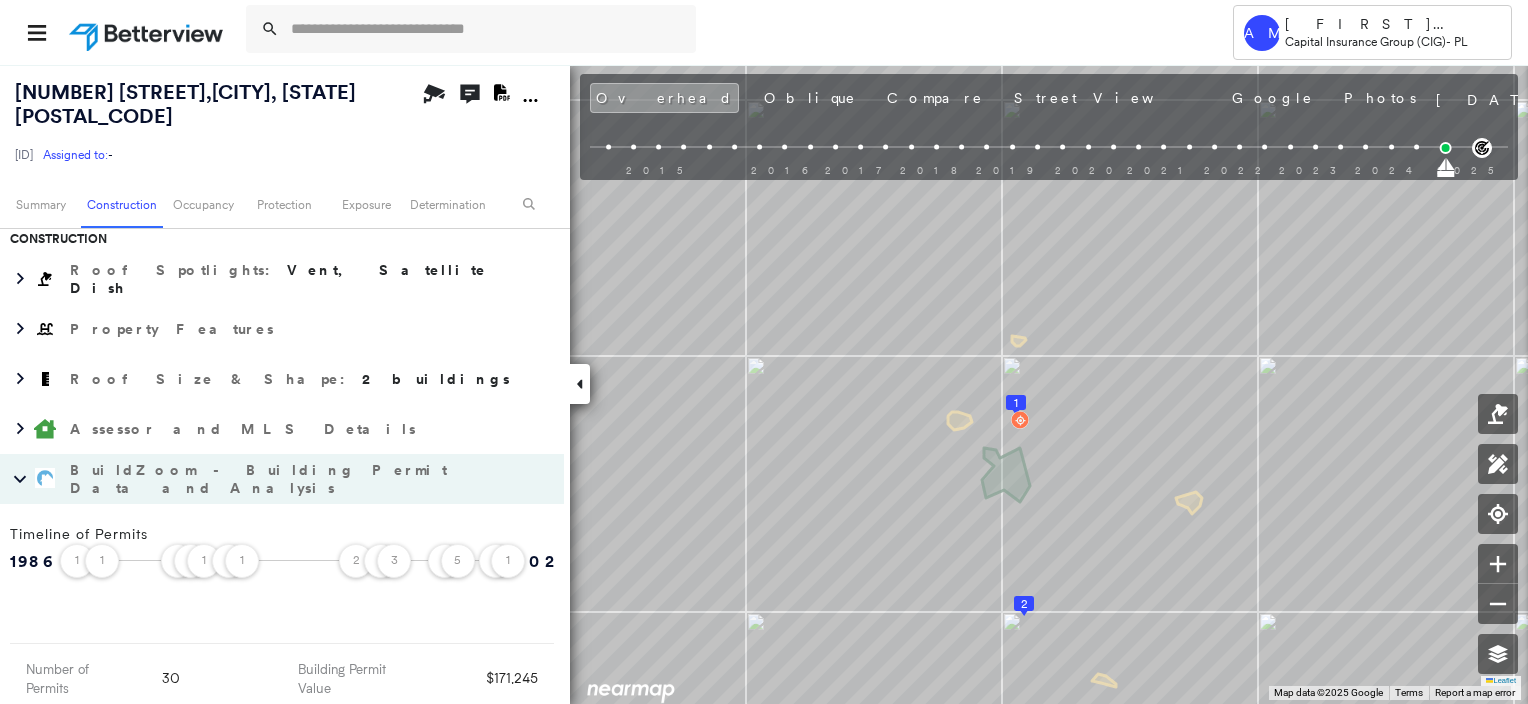 click on "BuildZoom - Building Permit Data and Analysis" at bounding box center [262, 479] 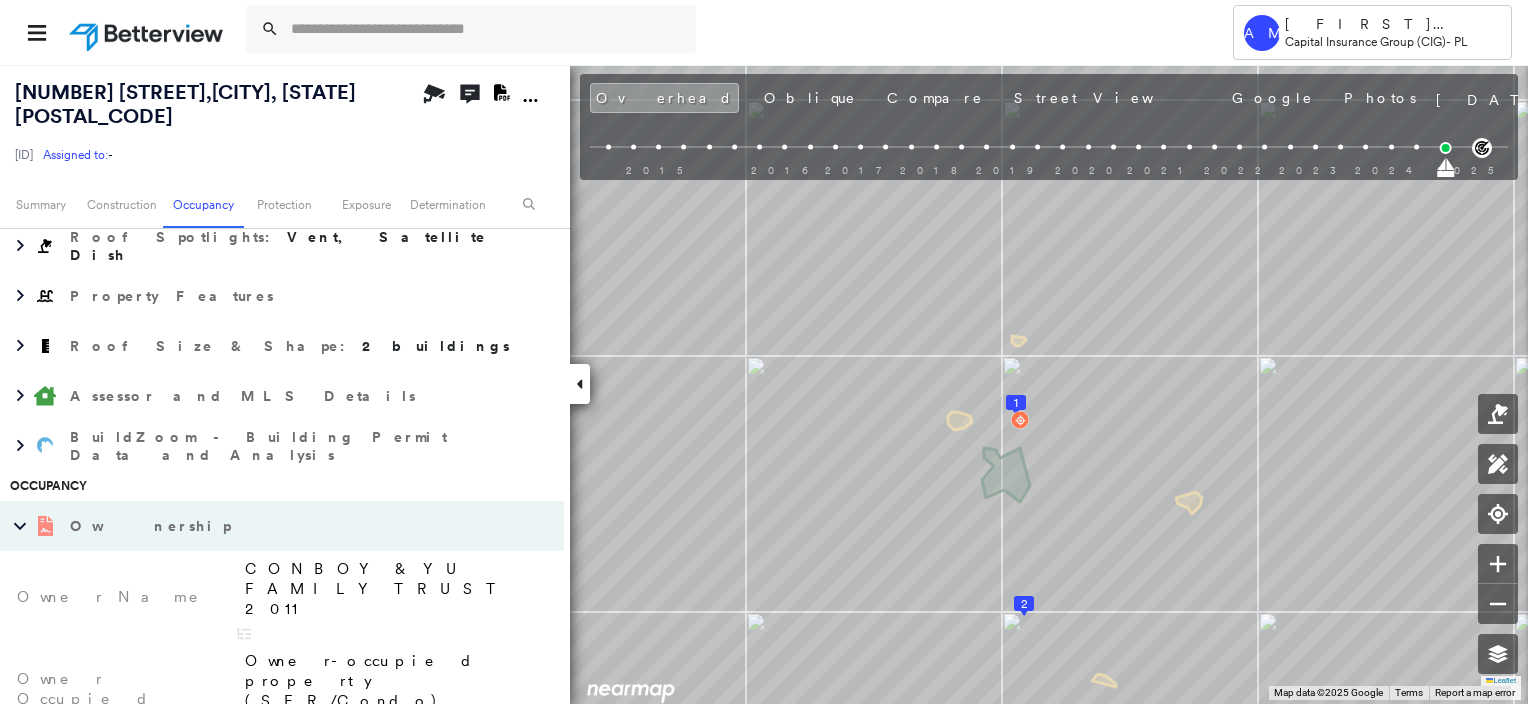 scroll, scrollTop: 463, scrollLeft: 0, axis: vertical 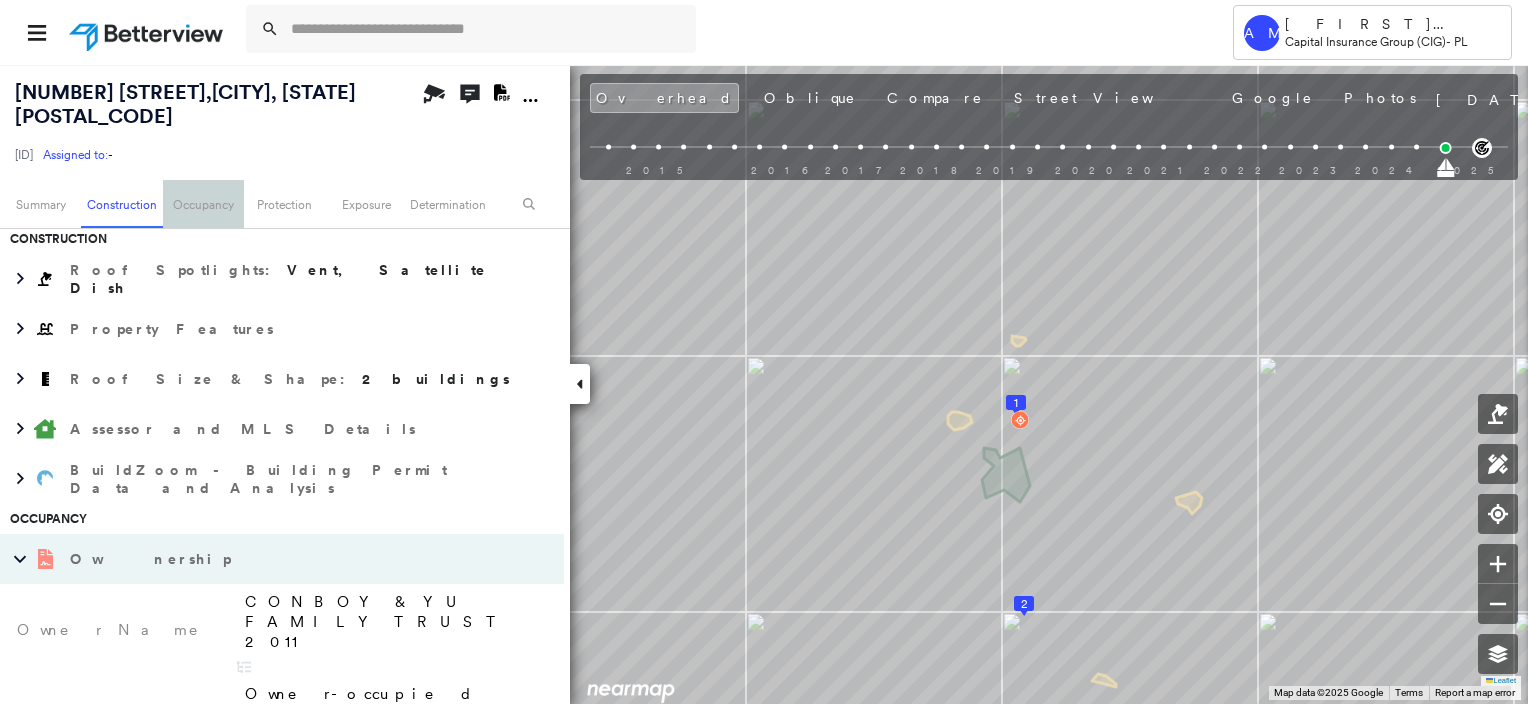 click on "Occupancy" at bounding box center [203, 204] 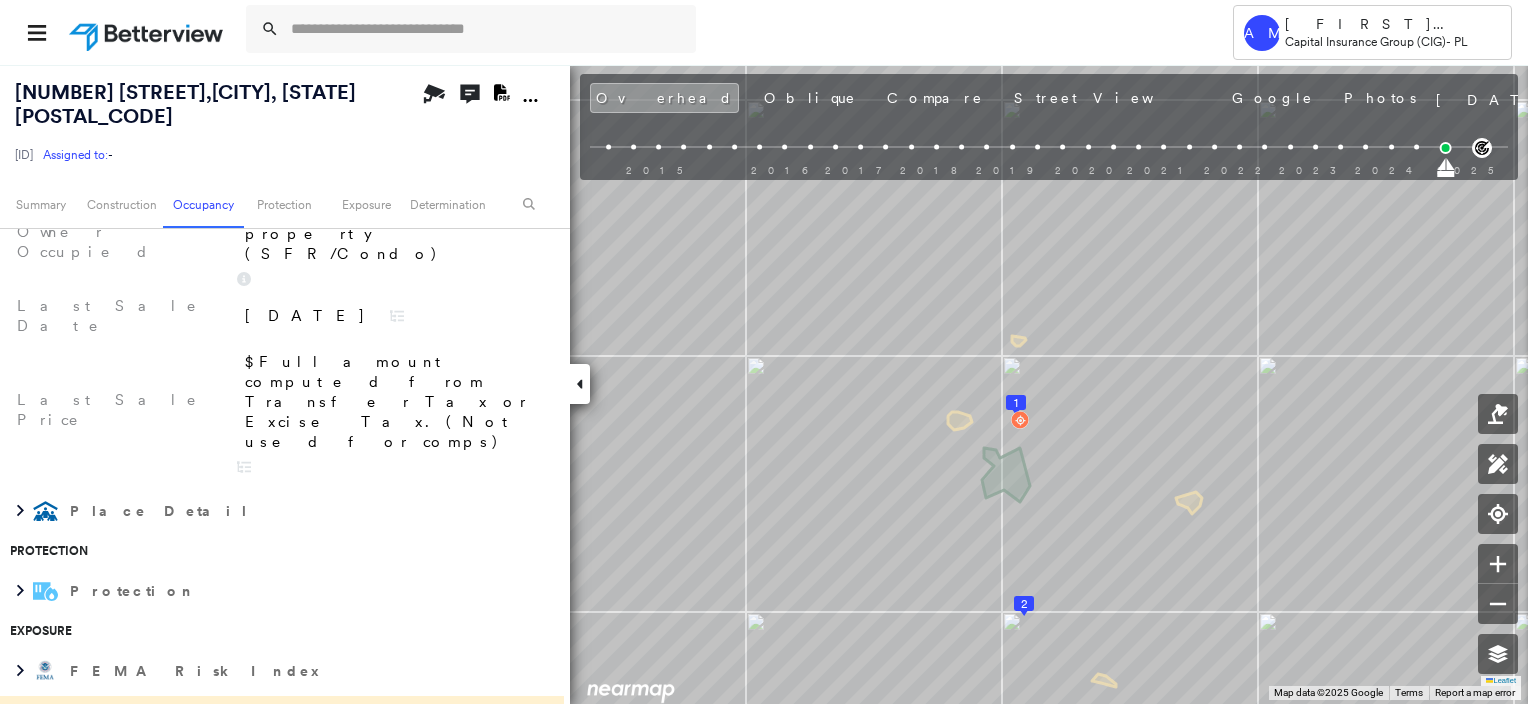 scroll, scrollTop: 643, scrollLeft: 0, axis: vertical 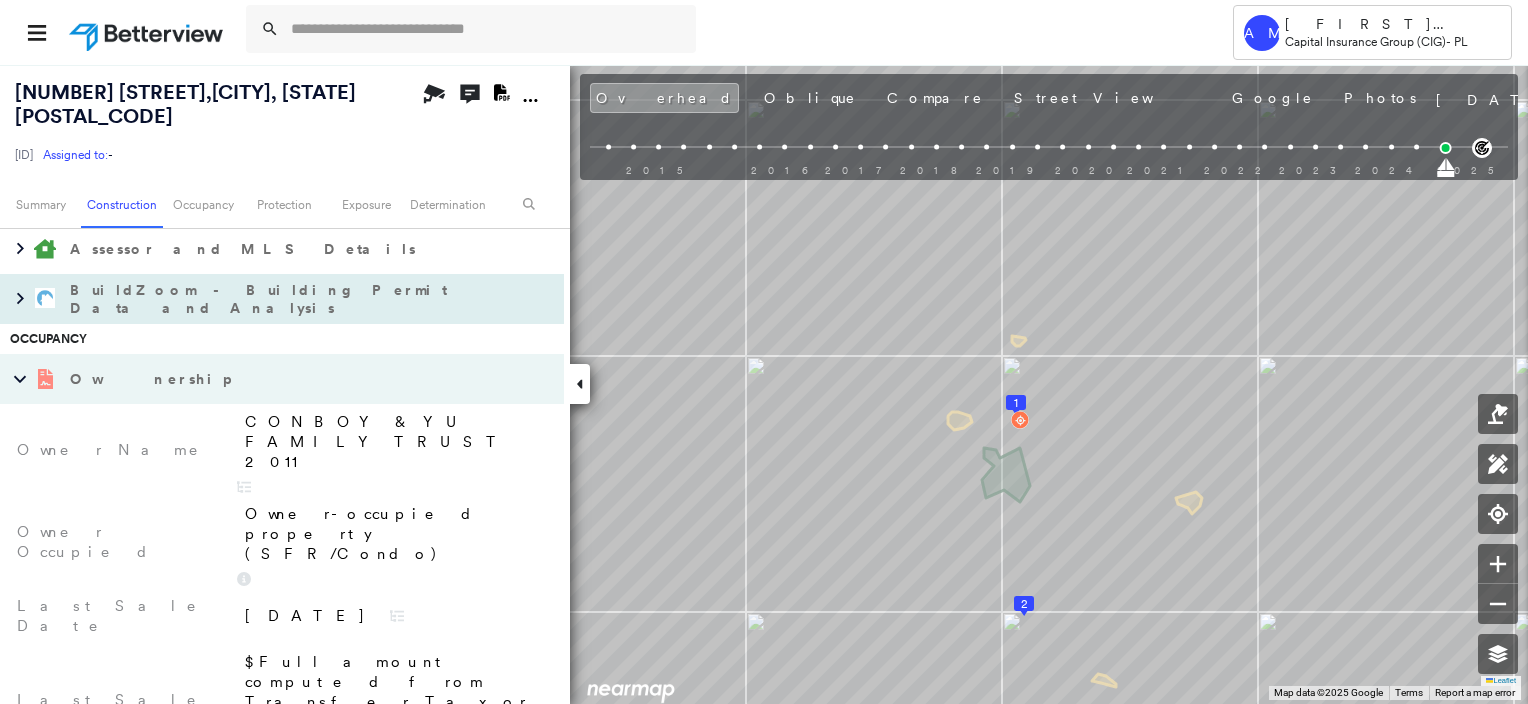 click on "BuildZoom - Building Permit Data and Analysis" at bounding box center (262, 299) 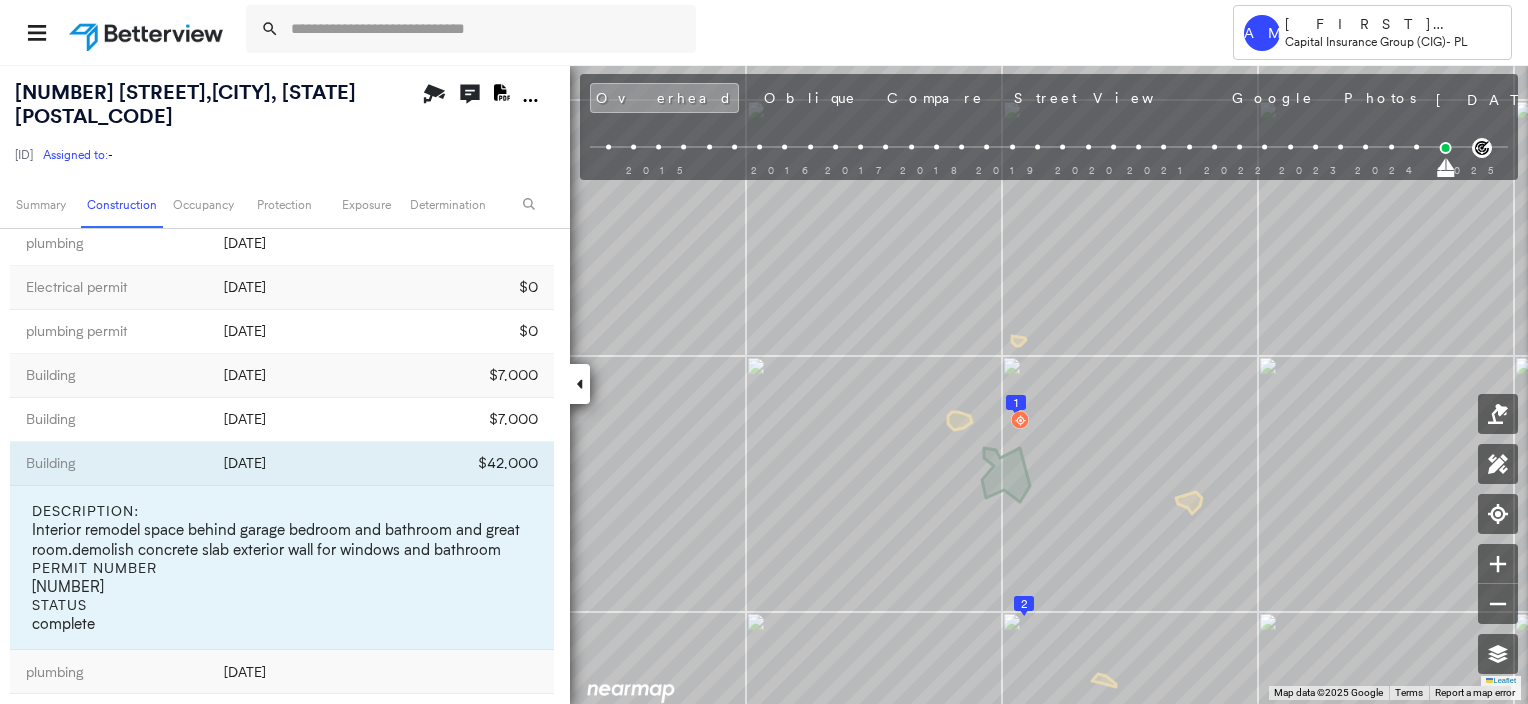 scroll, scrollTop: 1543, scrollLeft: 0, axis: vertical 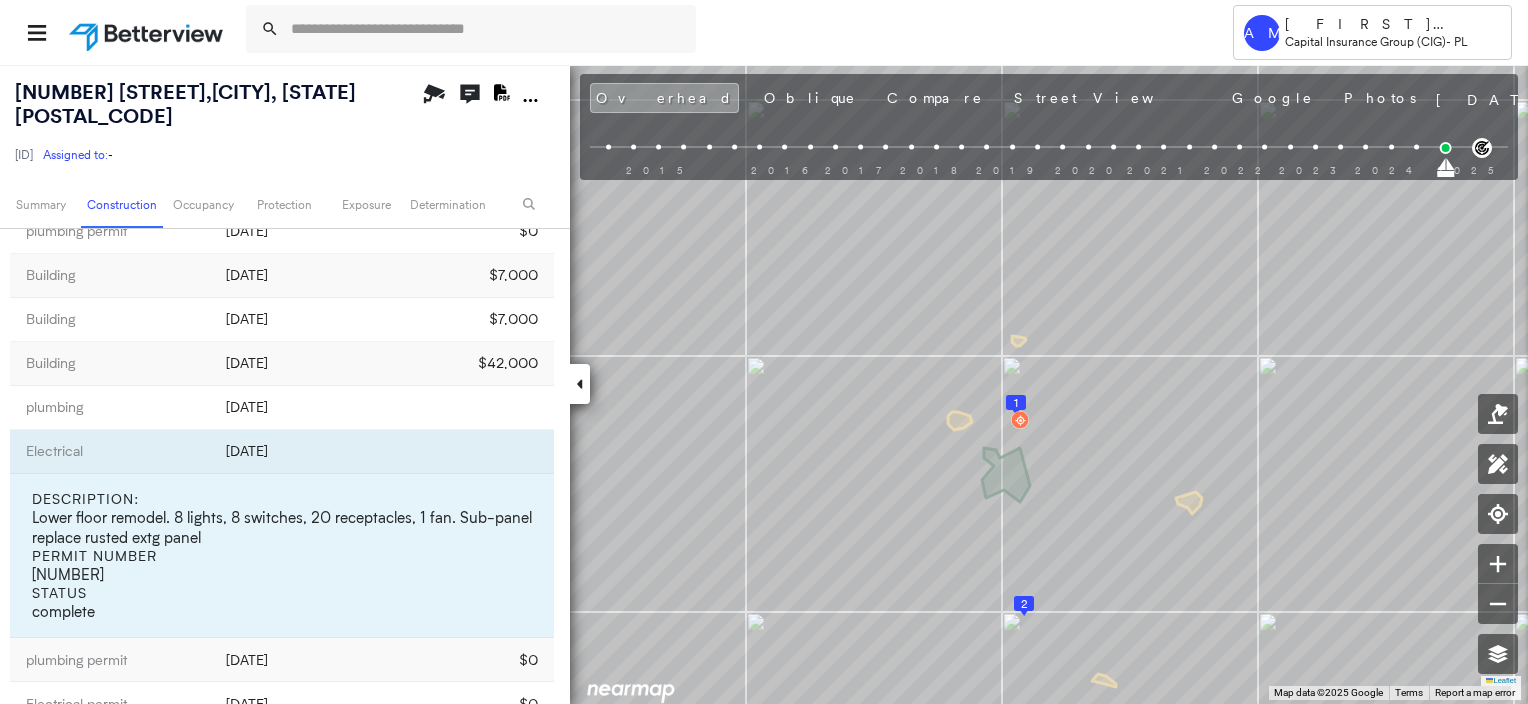 click on "[DATE]" at bounding box center (297, 452) 